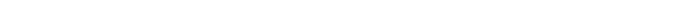 scroll, scrollTop: 93, scrollLeft: 0, axis: vertical 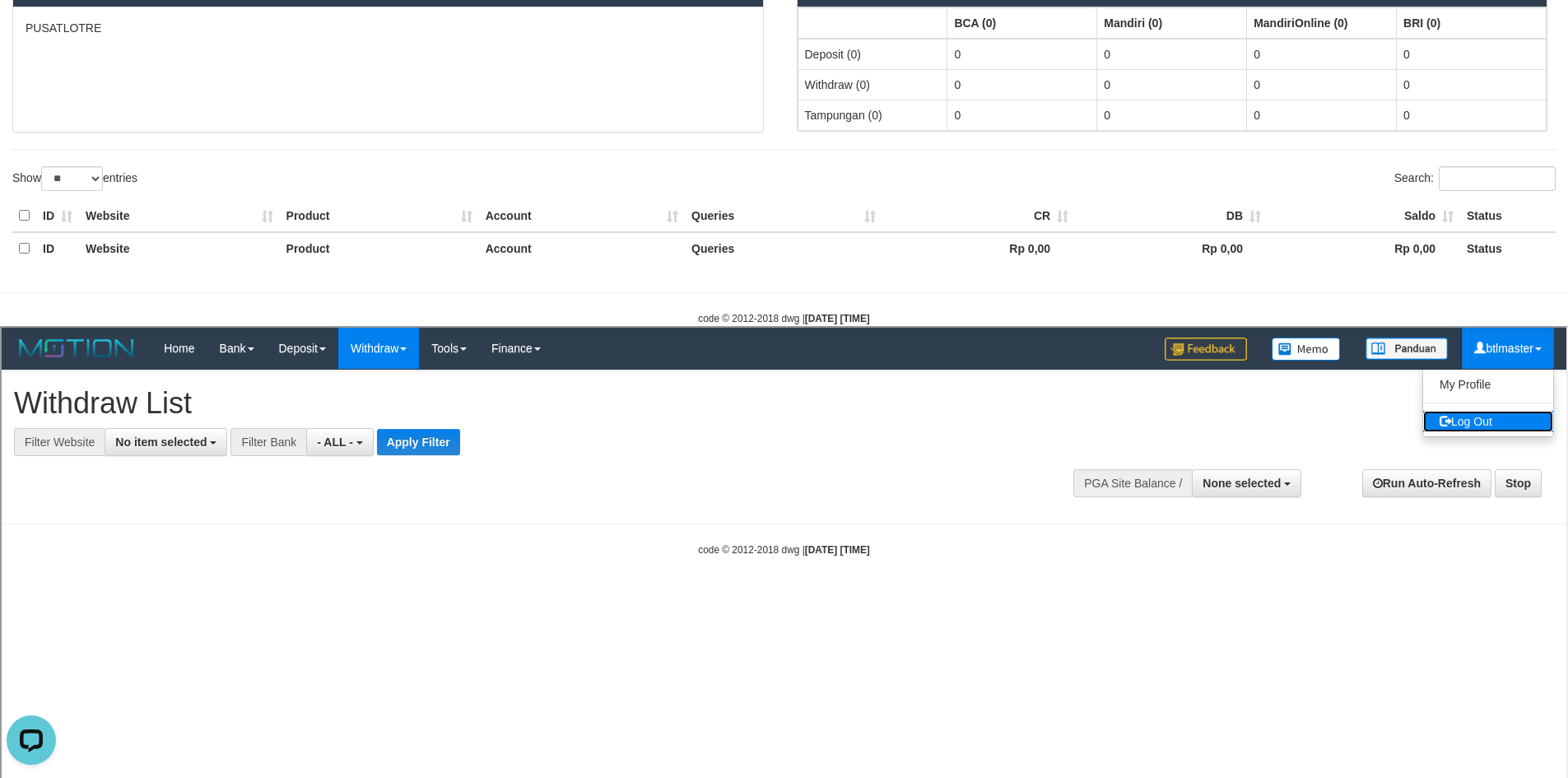 click on "Log Out" at bounding box center (1487, 419) 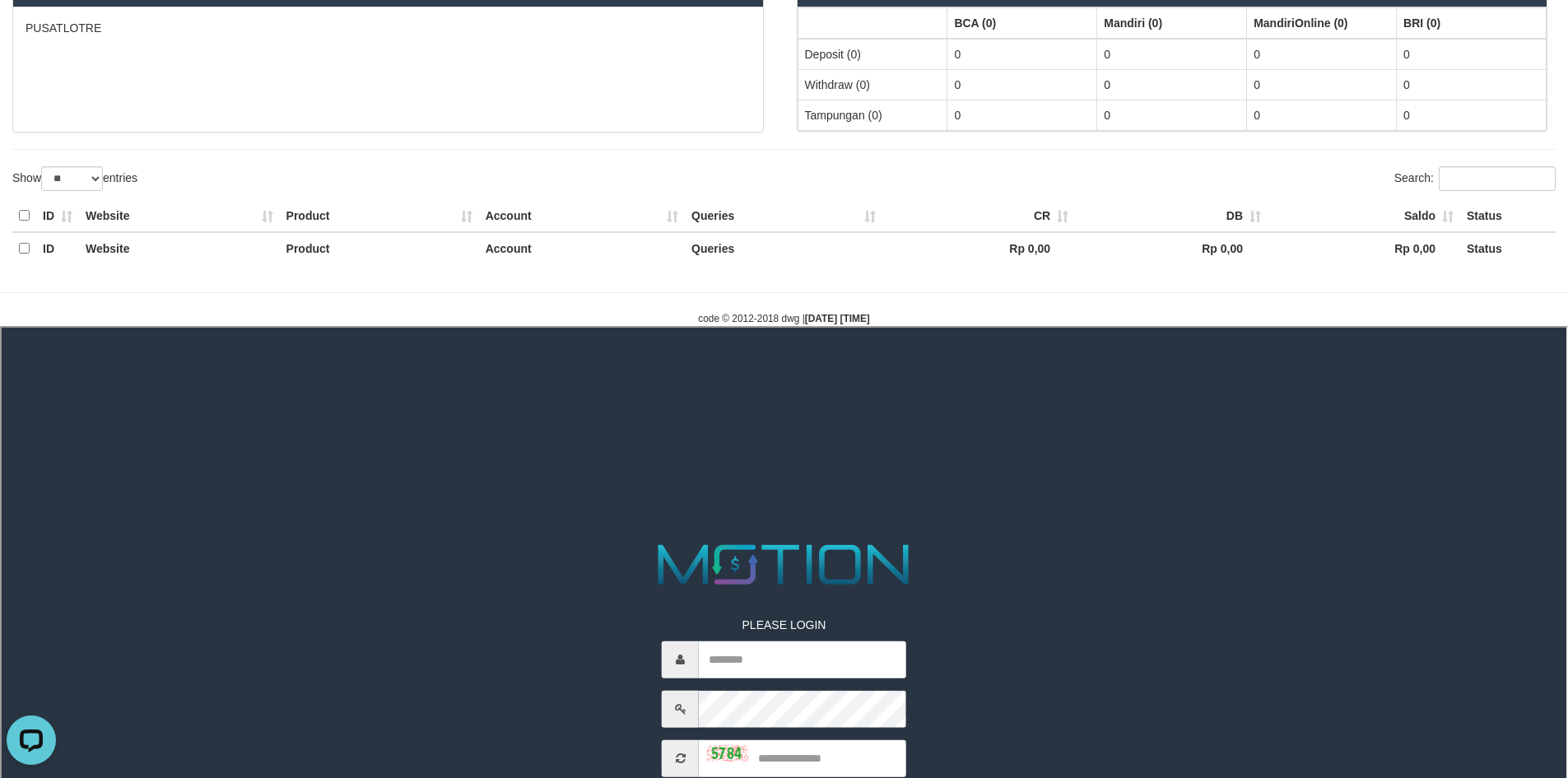 scroll, scrollTop: 0, scrollLeft: 0, axis: both 